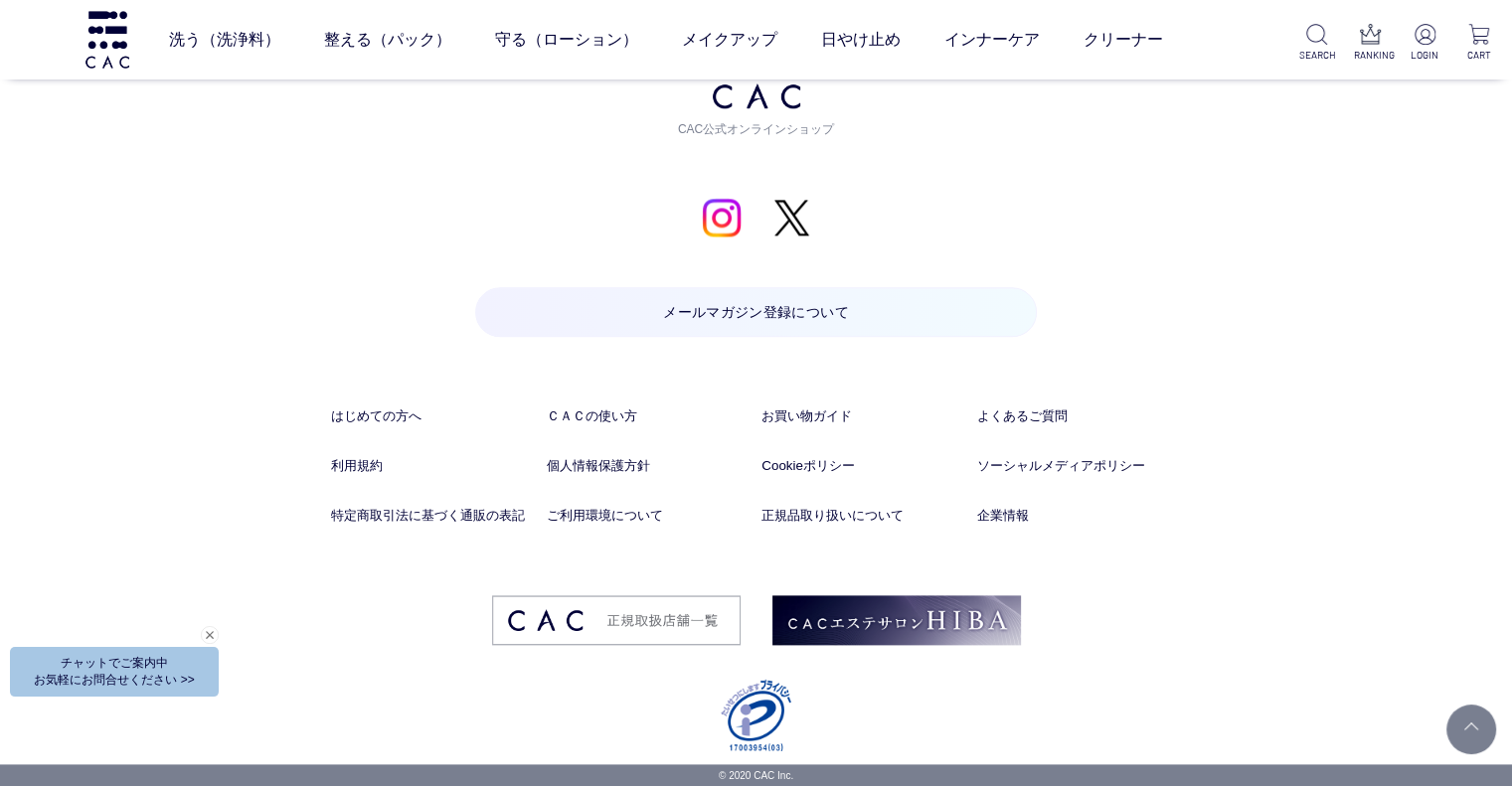 scroll, scrollTop: 0, scrollLeft: 0, axis: both 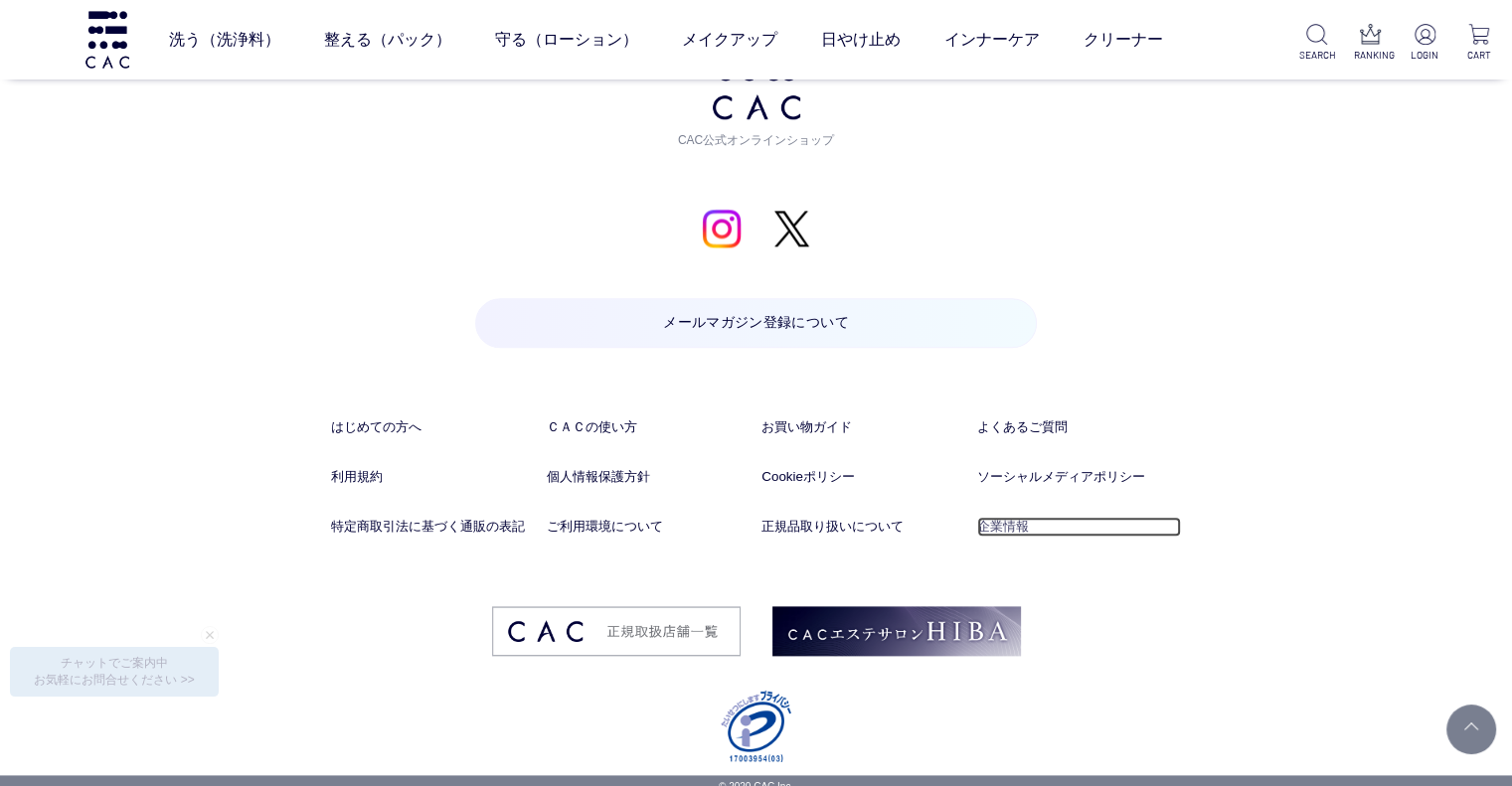 click on "企業情報" at bounding box center [1079, 527] 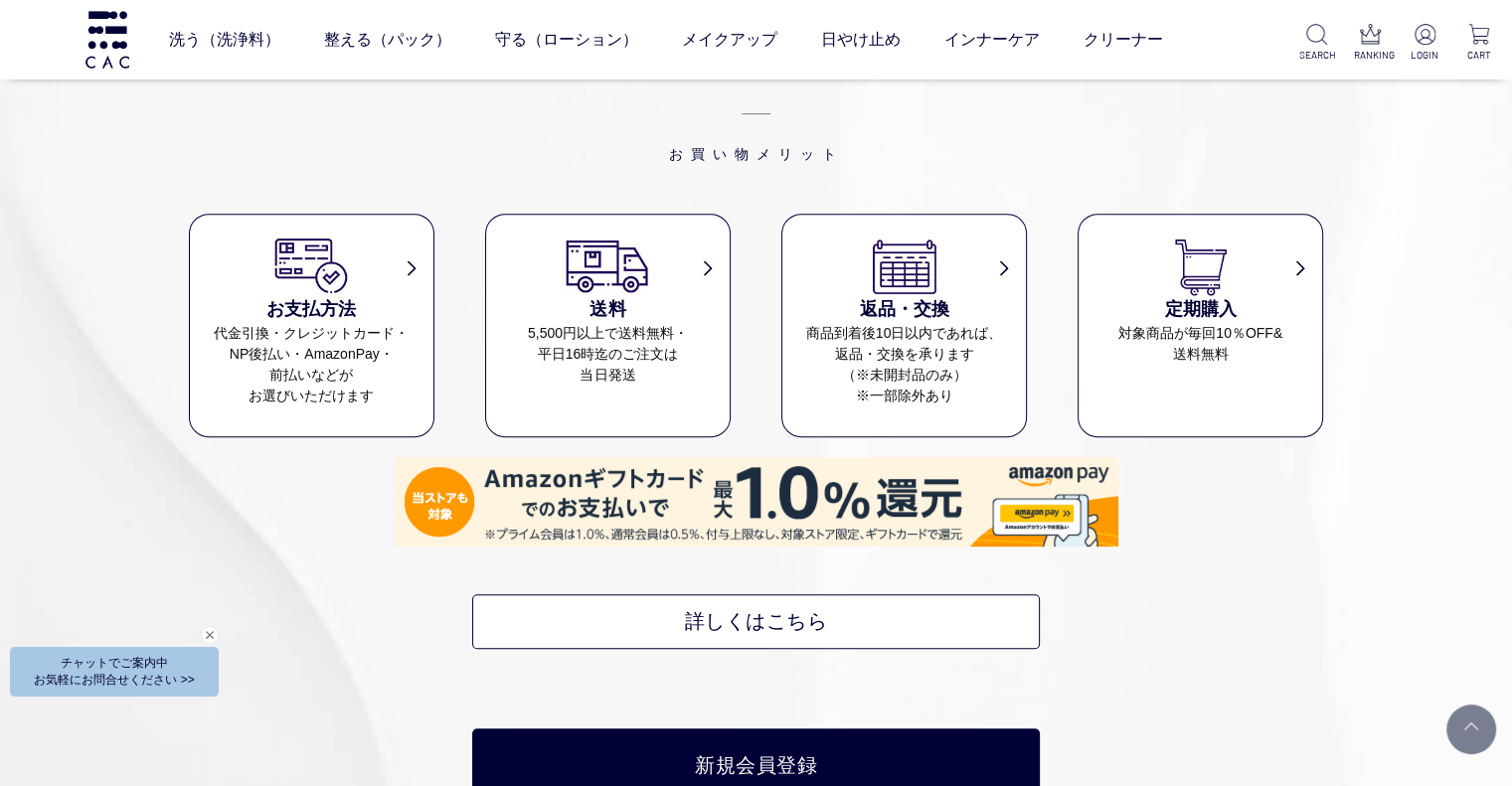 scroll, scrollTop: 8298, scrollLeft: 0, axis: vertical 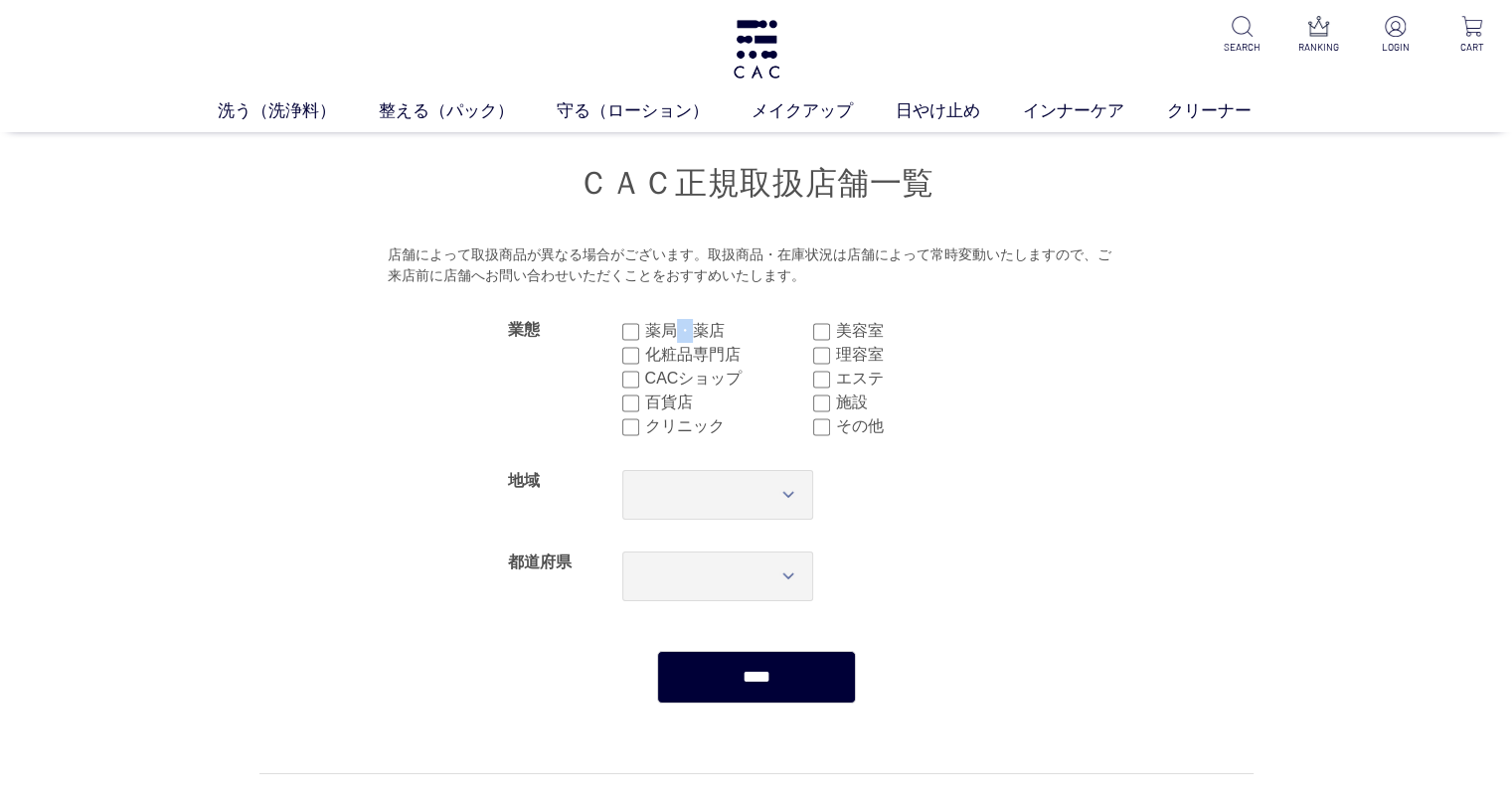 click on "薬局・薬店" at bounding box center [729, 331] 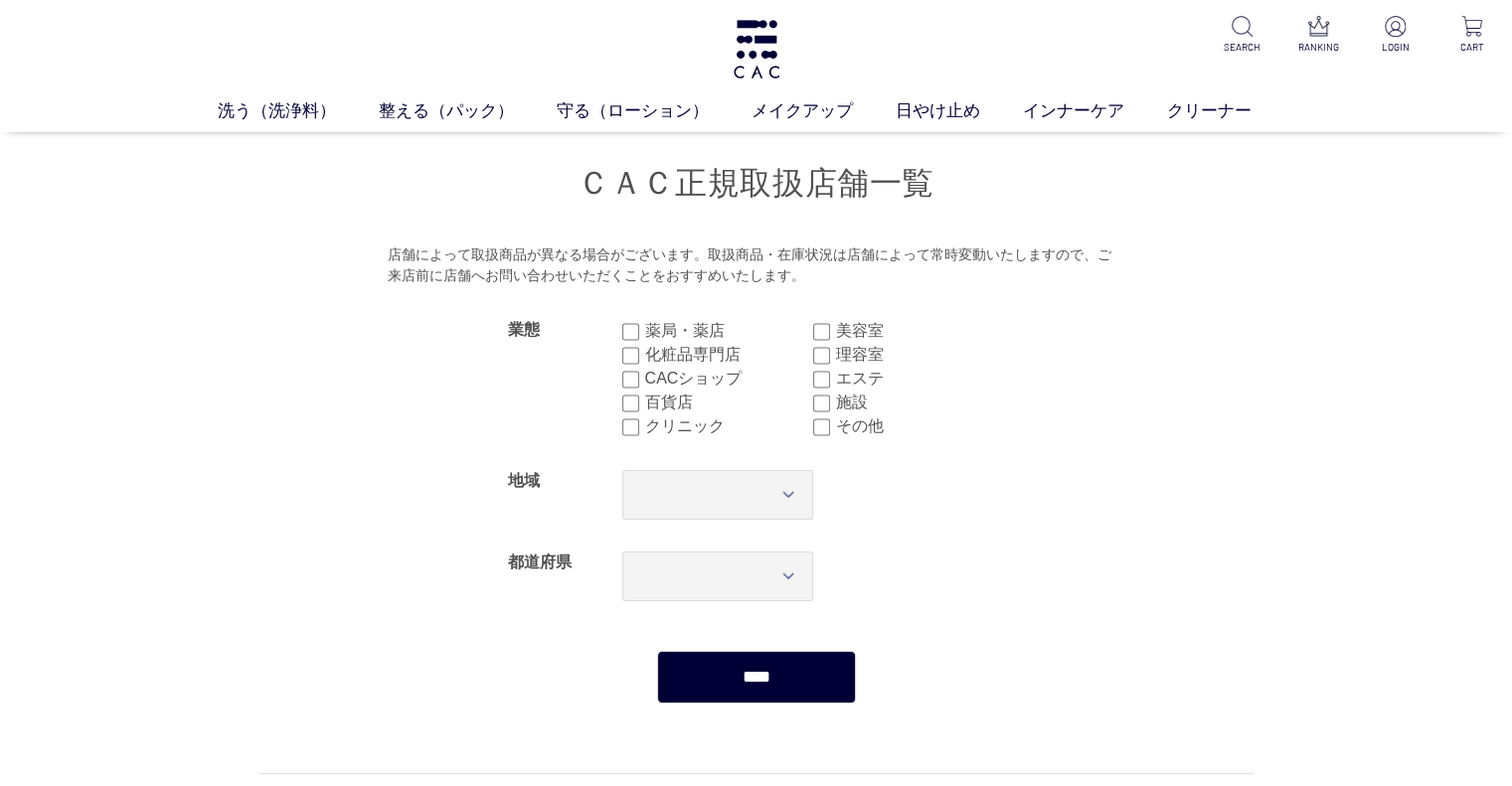 click on "薬局・薬店" at bounding box center (729, 331) 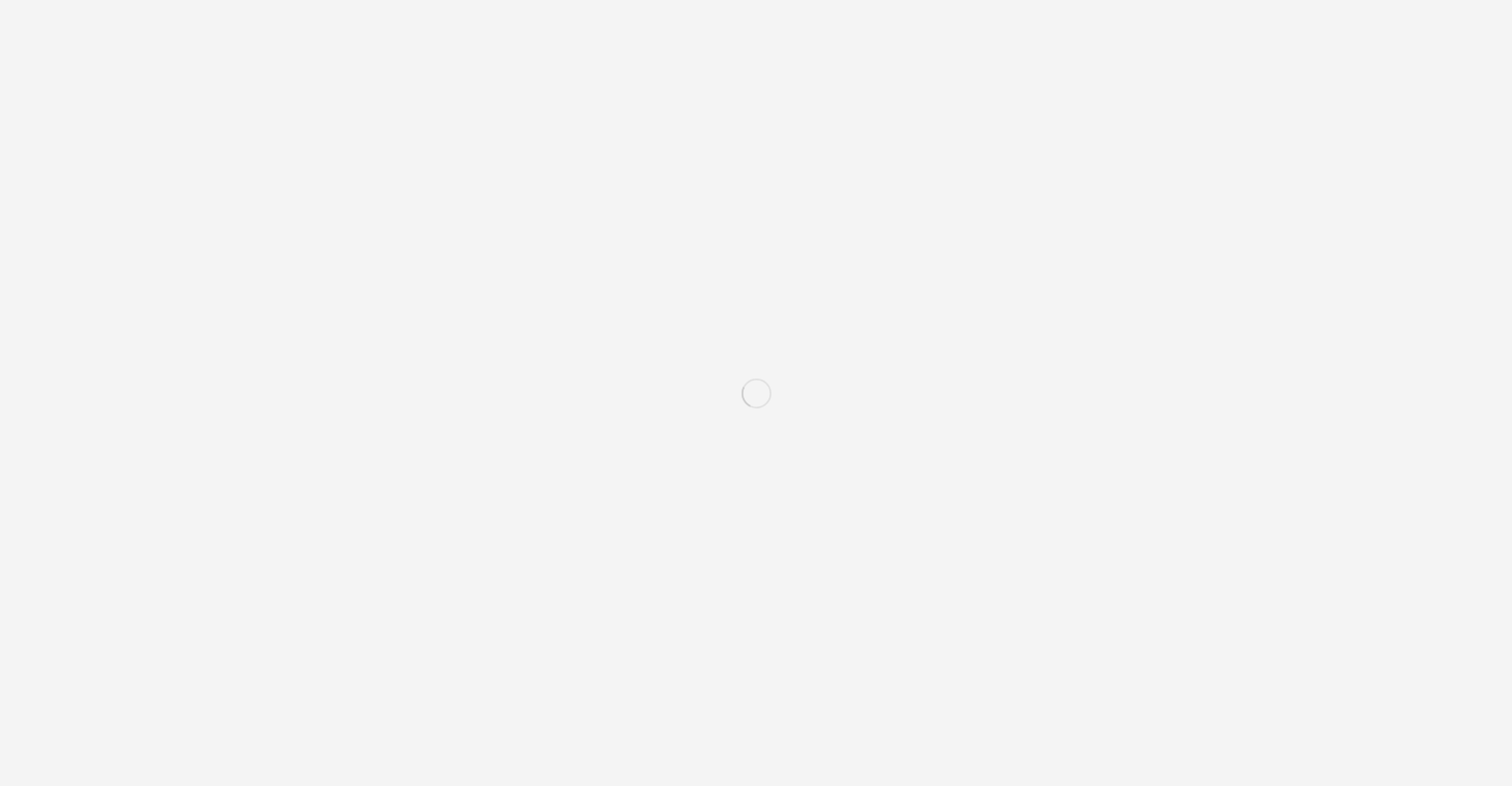 scroll, scrollTop: 99, scrollLeft: 0, axis: vertical 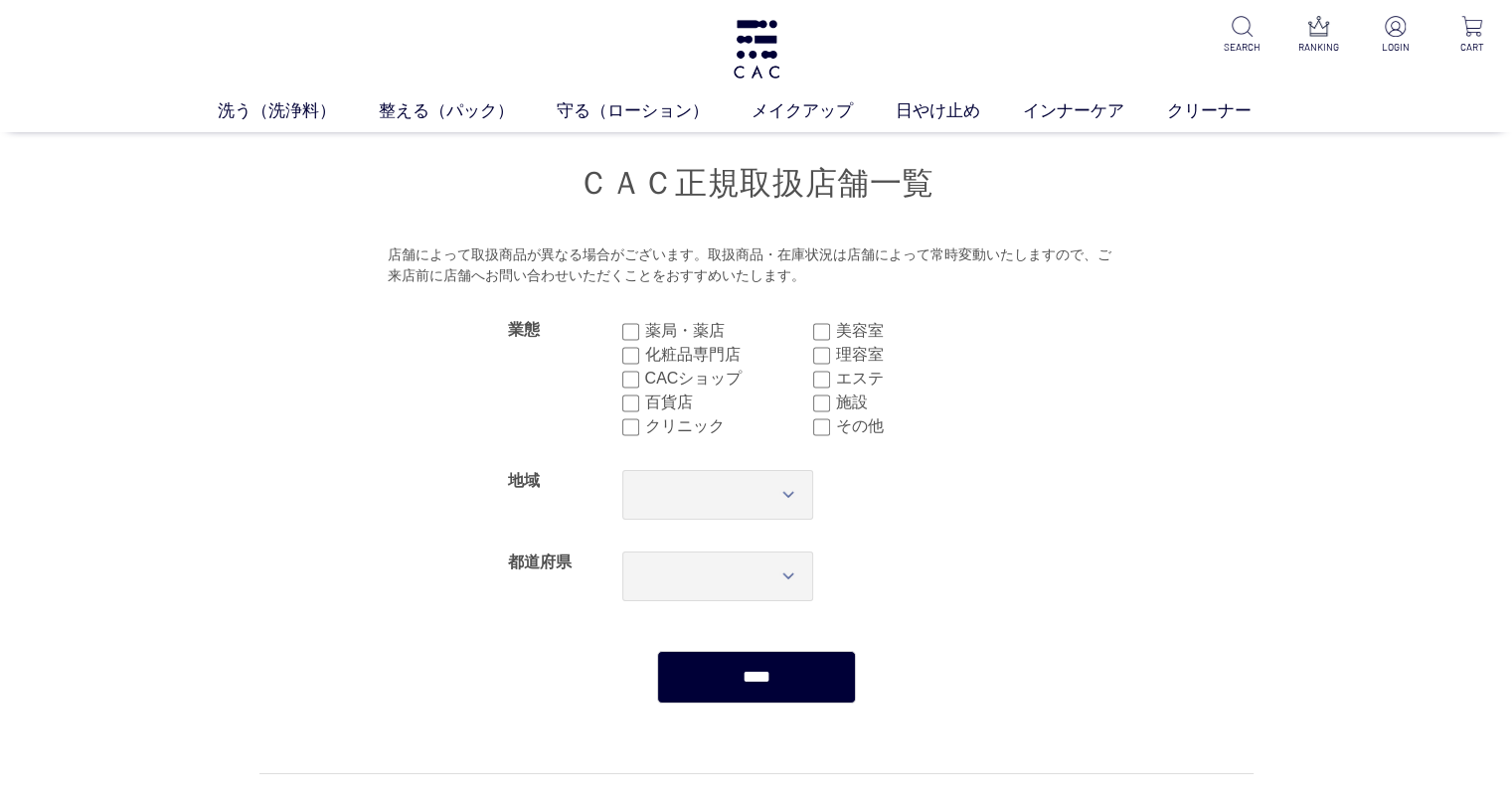click on "洗う（洗浄料）
液体洗浄料
パウダー洗浄料
泡洗顔料
グッズ
整える（パック）
フェイスパック
ヘアパック
守る（ローション）
保湿化粧水
柔軟化粧水
美容液
ジェル
メイクアップ
ベース
アイ
フェイスカラー
リップ
日やけ止め
インナーケア
クリーナー
SEARCH
RANKING
LOGIN
CART" at bounding box center (756, 66) 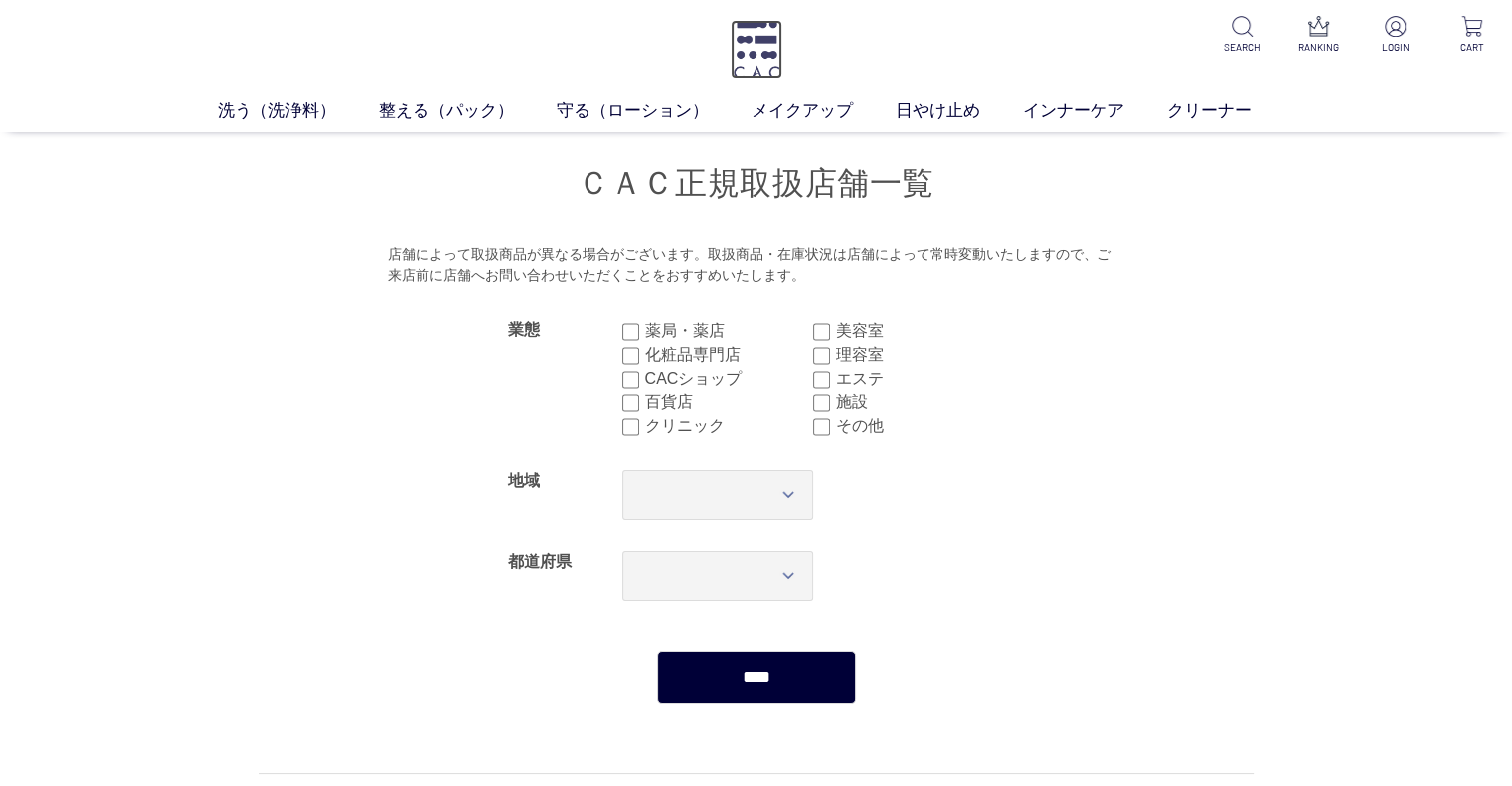 click at bounding box center (756, 49) 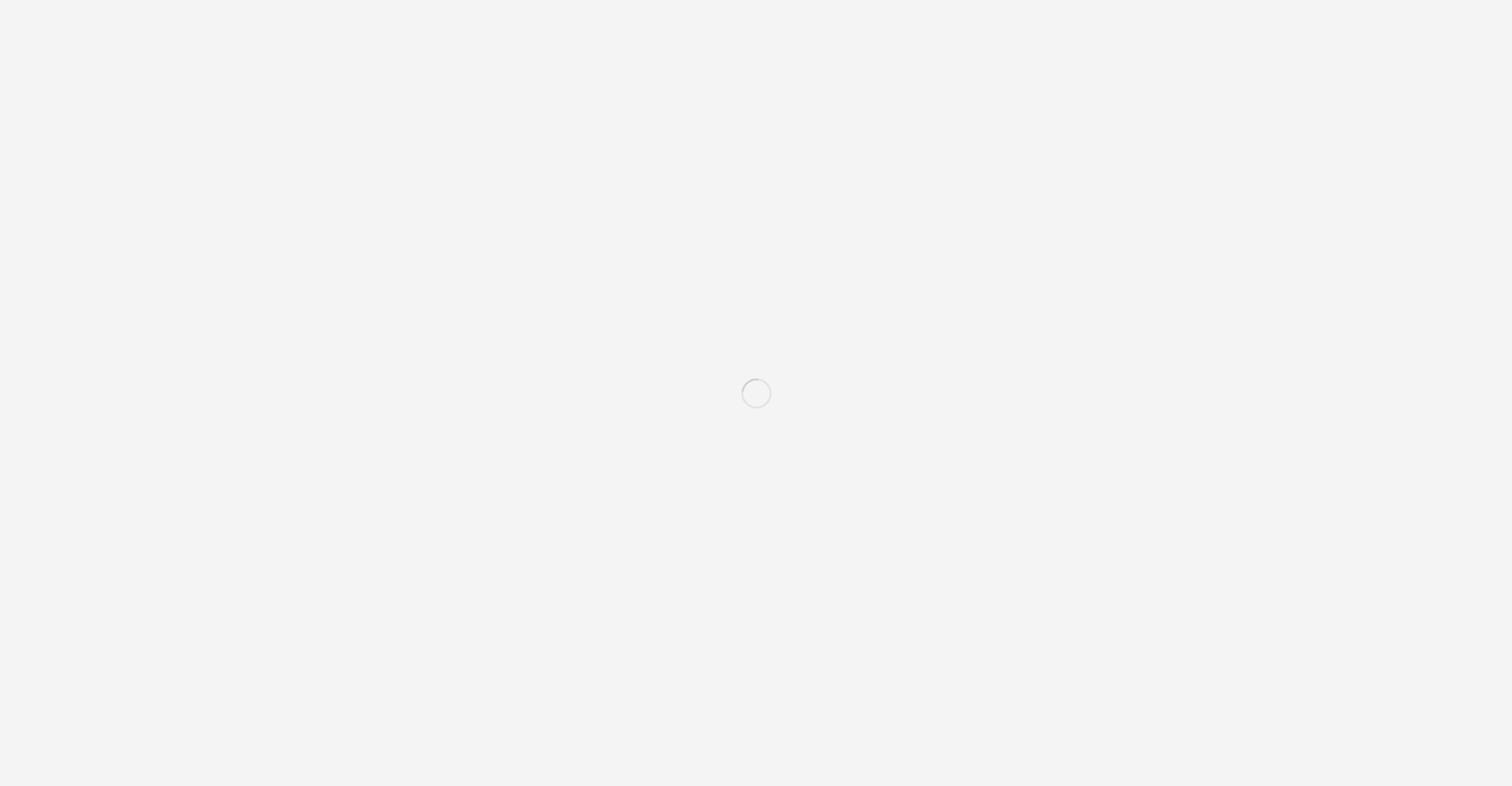 scroll, scrollTop: 0, scrollLeft: 0, axis: both 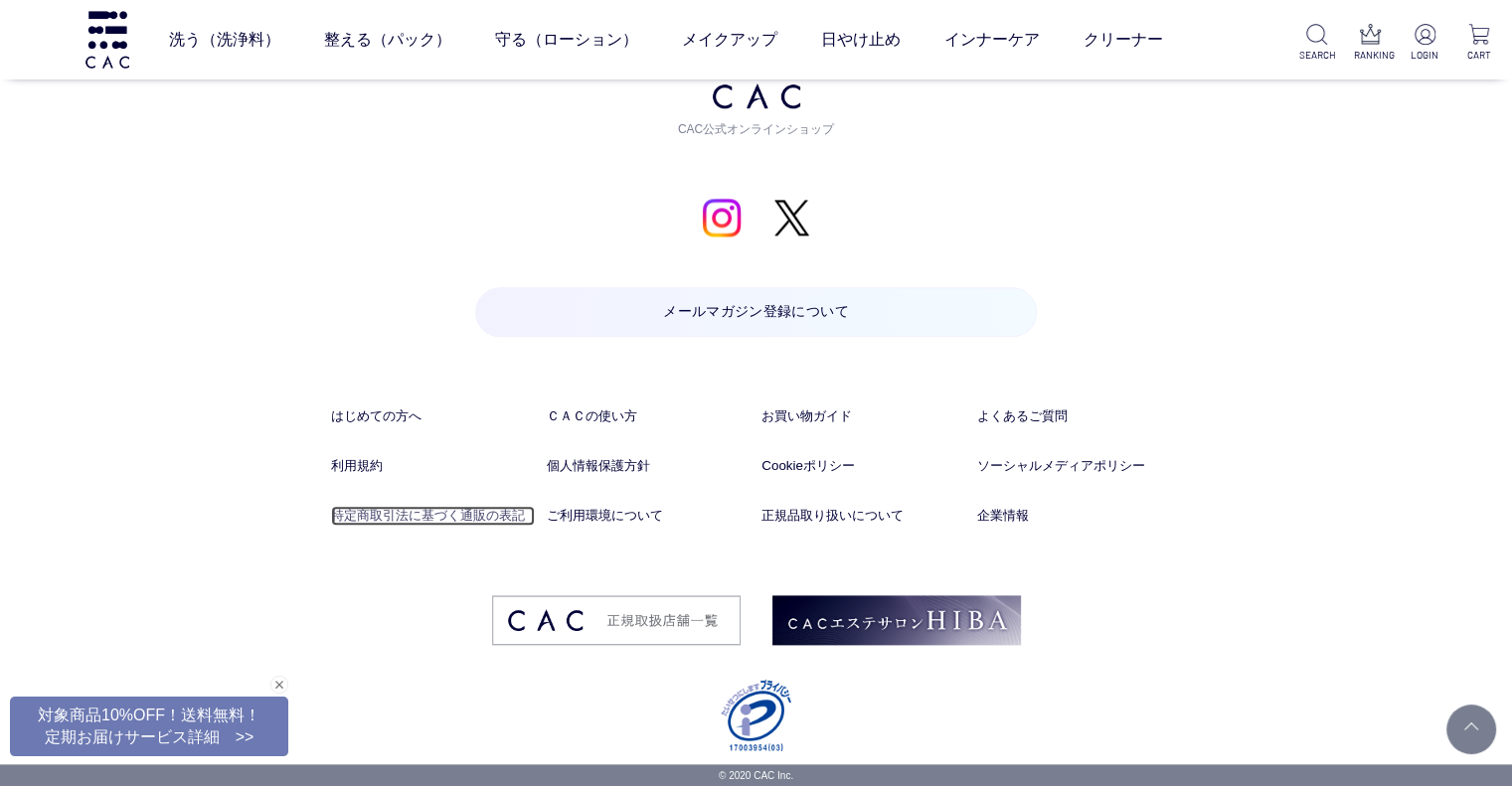 click on "特定商取引法に基づく通販の表記" at bounding box center (432, 516) 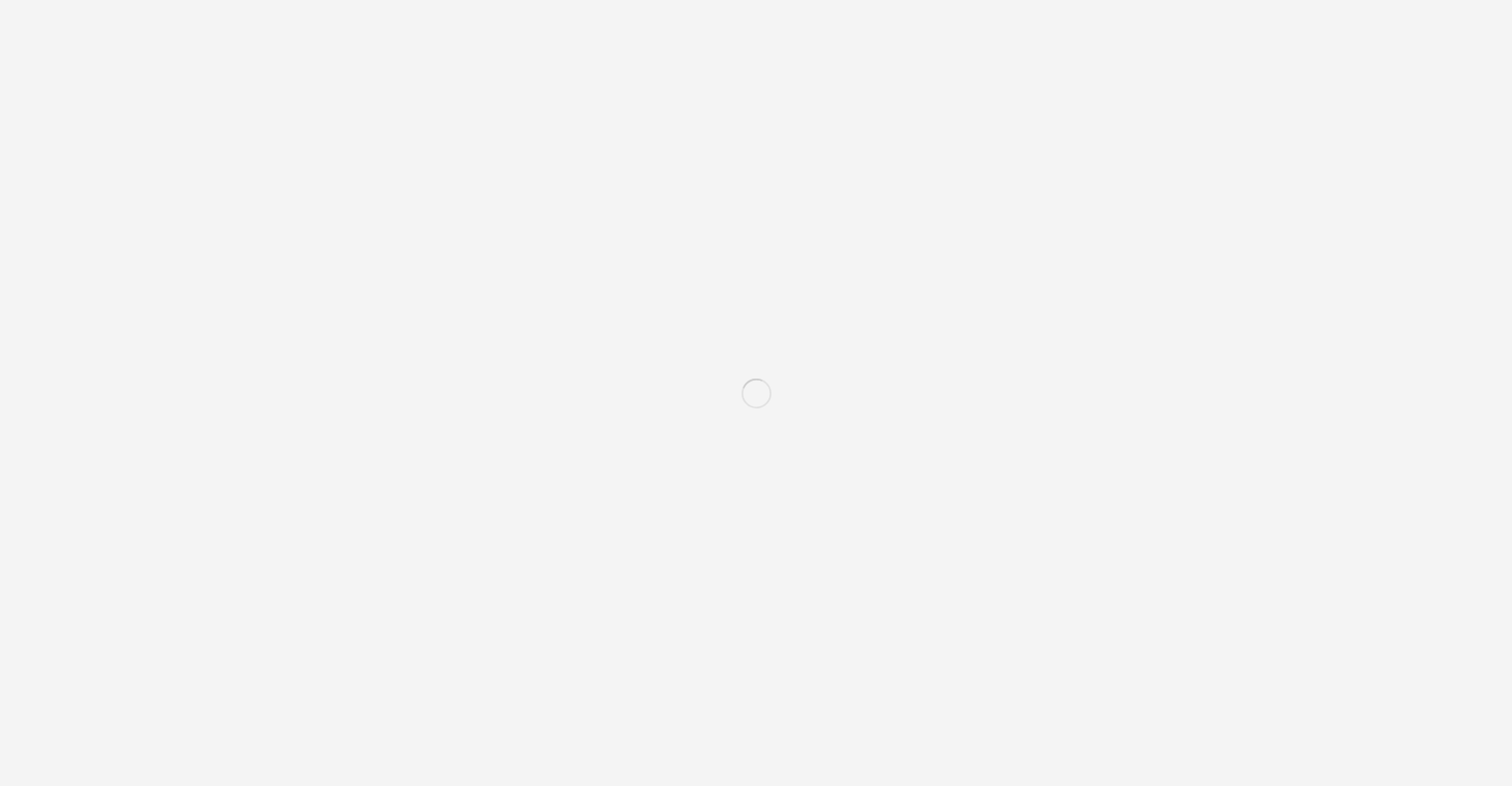 scroll, scrollTop: 0, scrollLeft: 0, axis: both 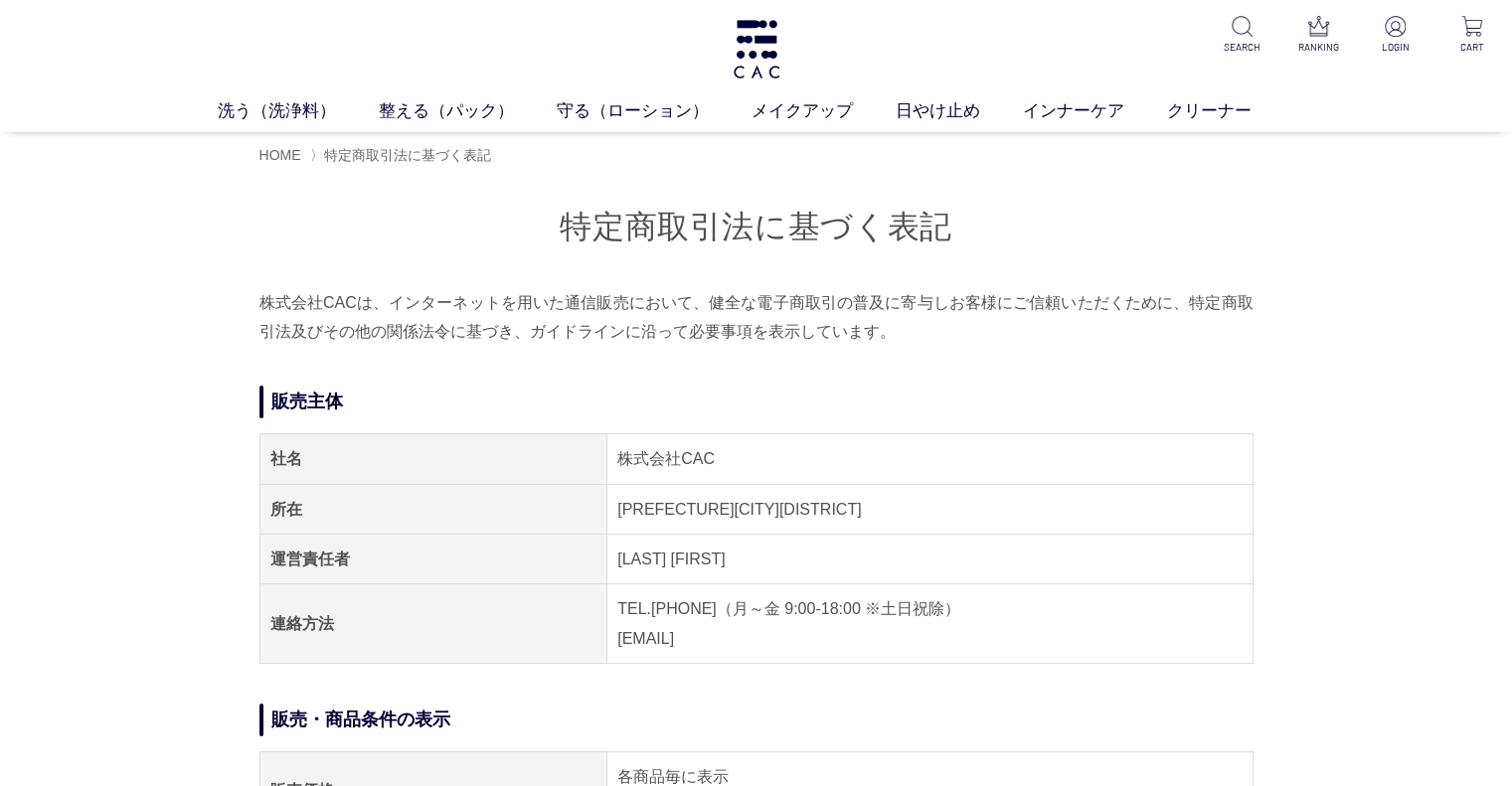 click on "株式会社CAC" at bounding box center (929, 459) 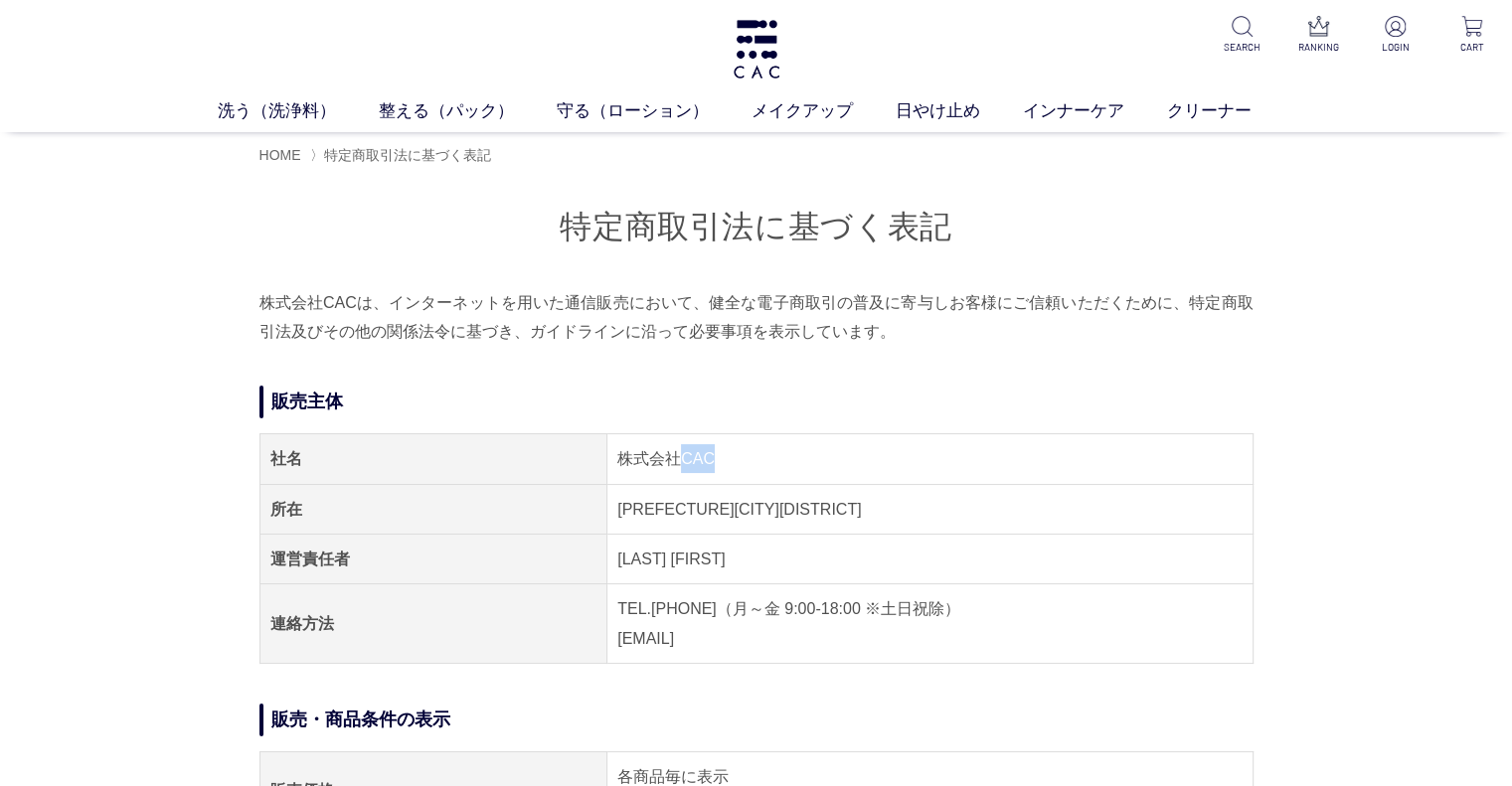 click on "株式会社CAC" at bounding box center (929, 459) 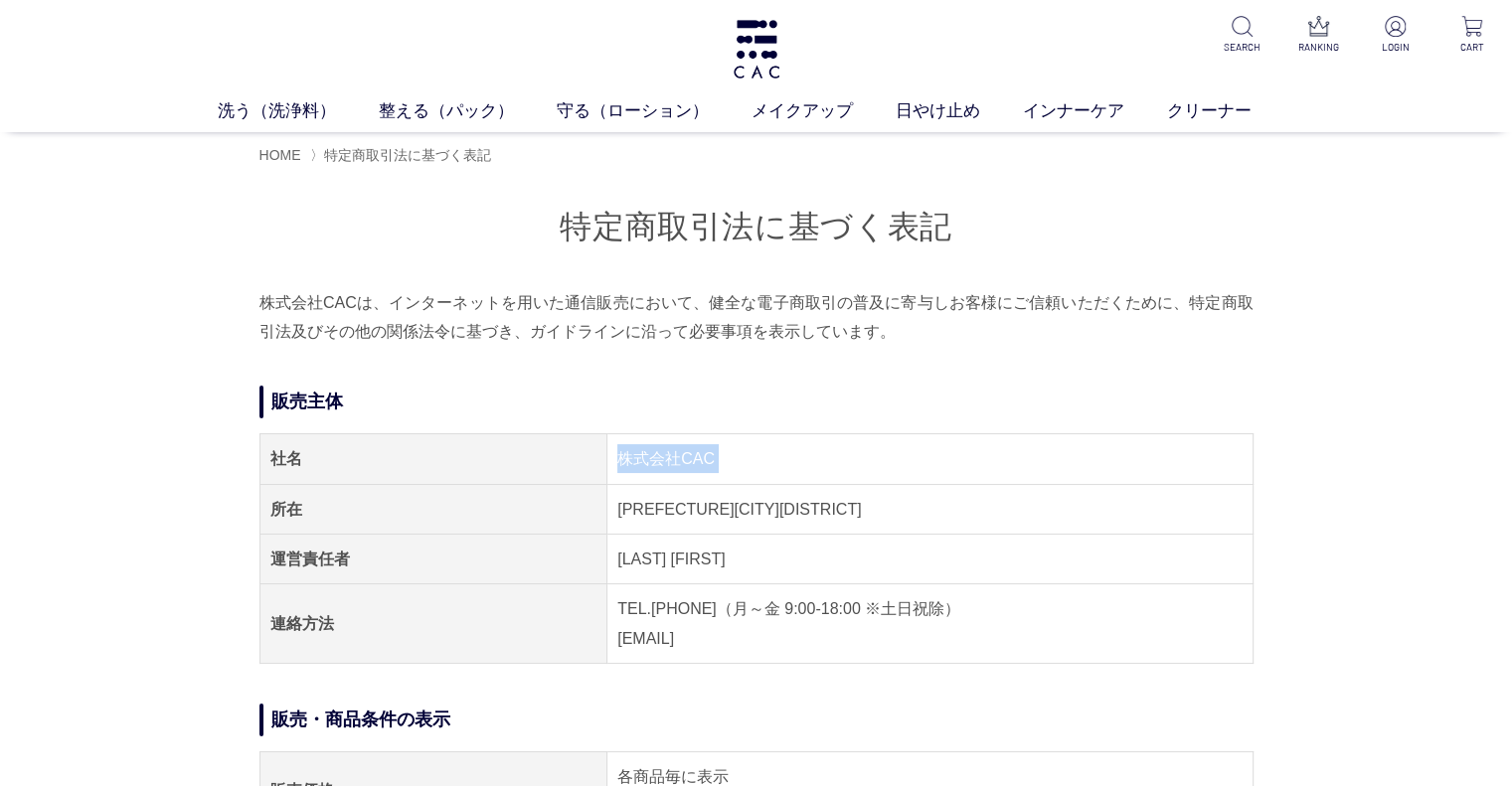 click on "株式会社CAC" at bounding box center [929, 459] 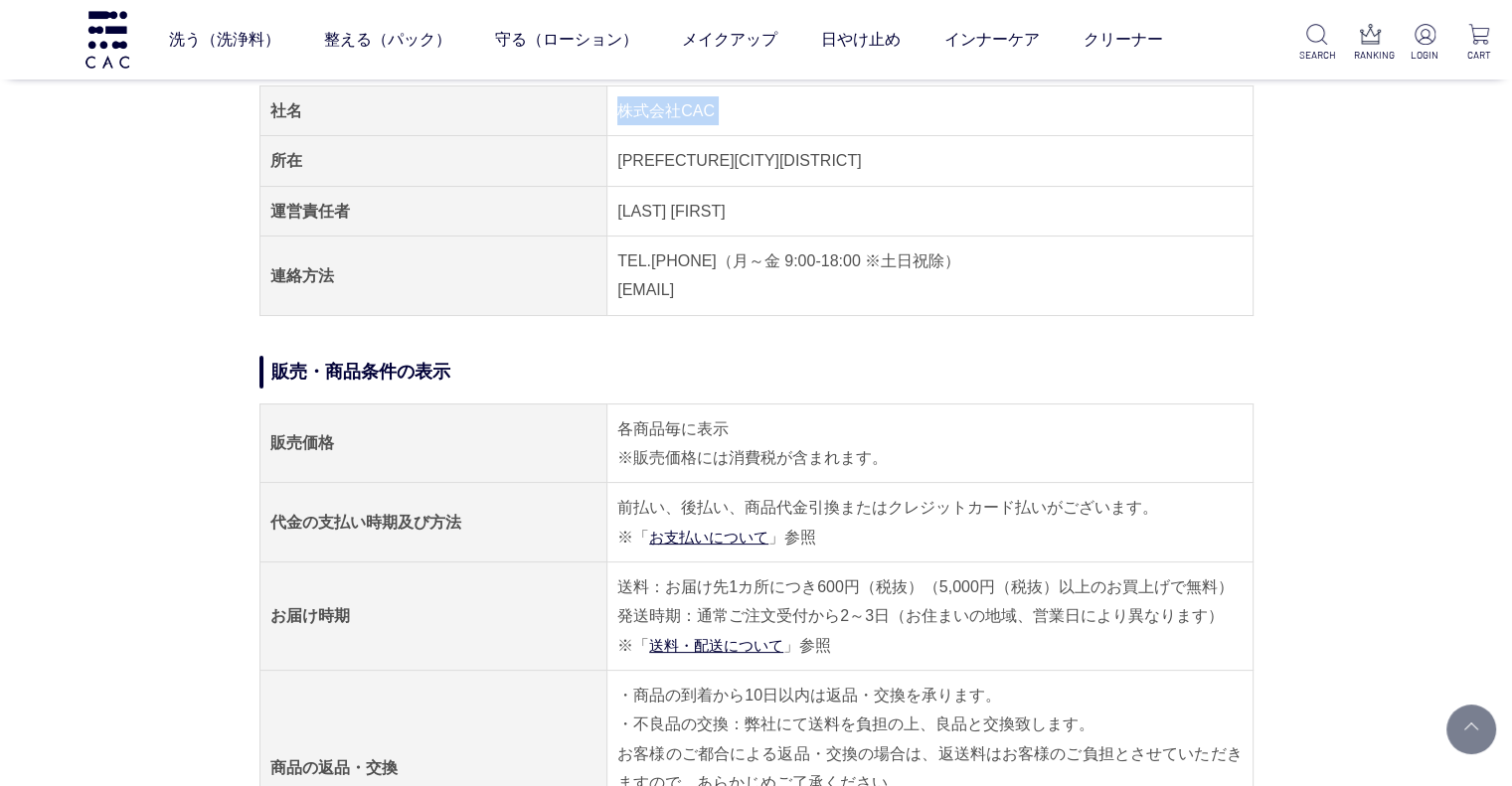 scroll, scrollTop: 99, scrollLeft: 0, axis: vertical 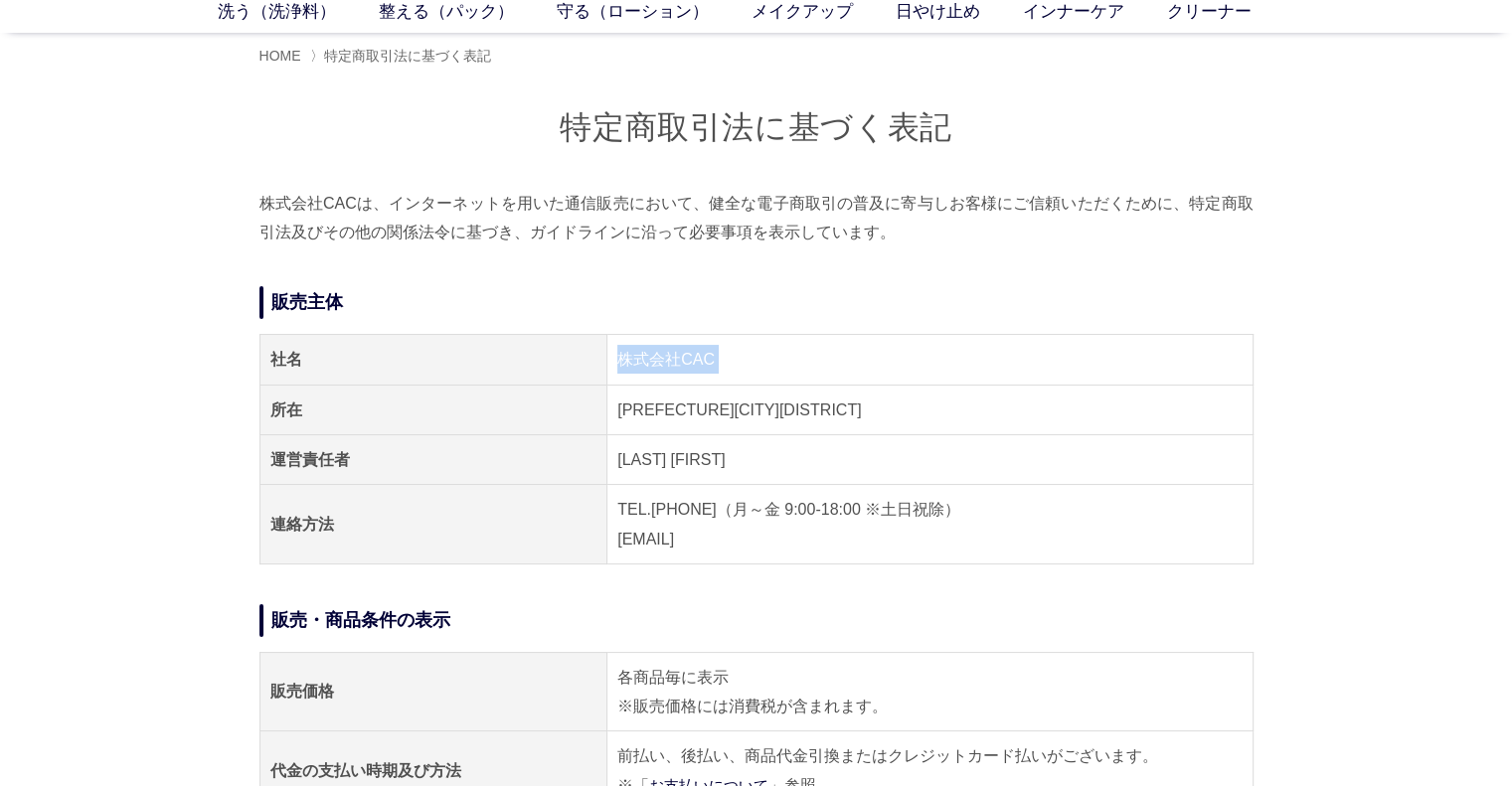 copy on "株式会社CAC" 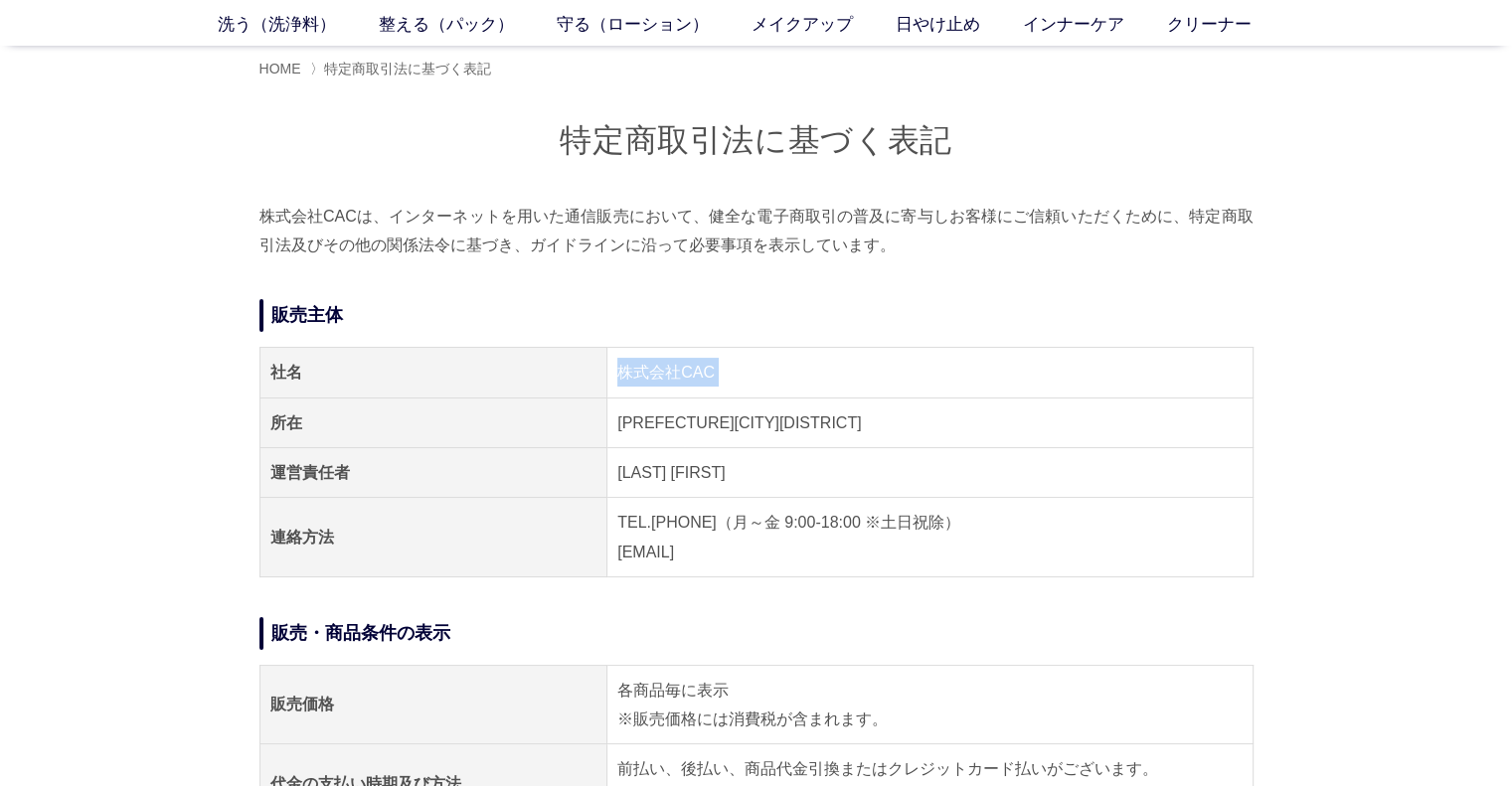 scroll, scrollTop: 0, scrollLeft: 0, axis: both 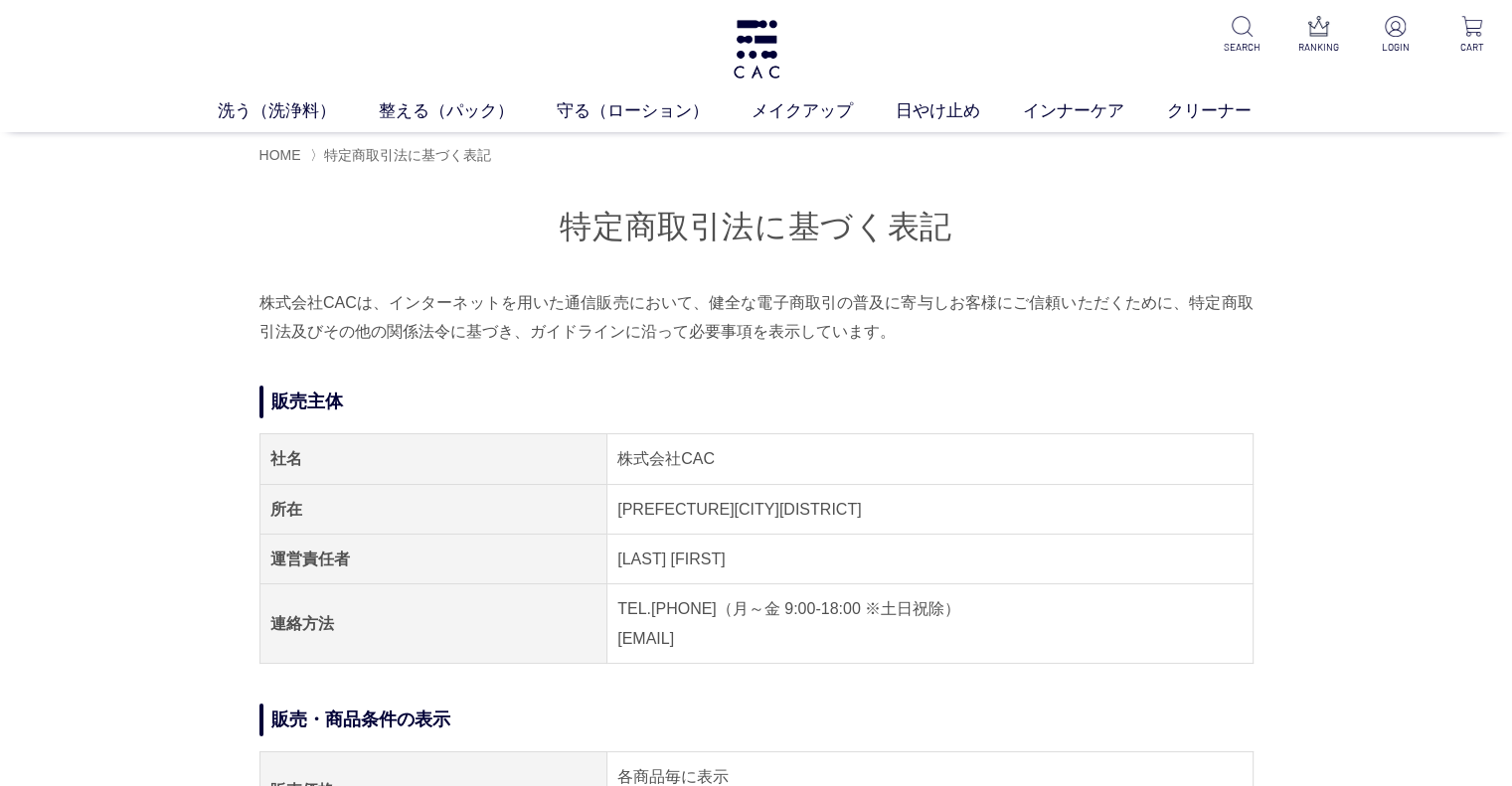 click on "[LAST] [FIRST]" at bounding box center [929, 558] 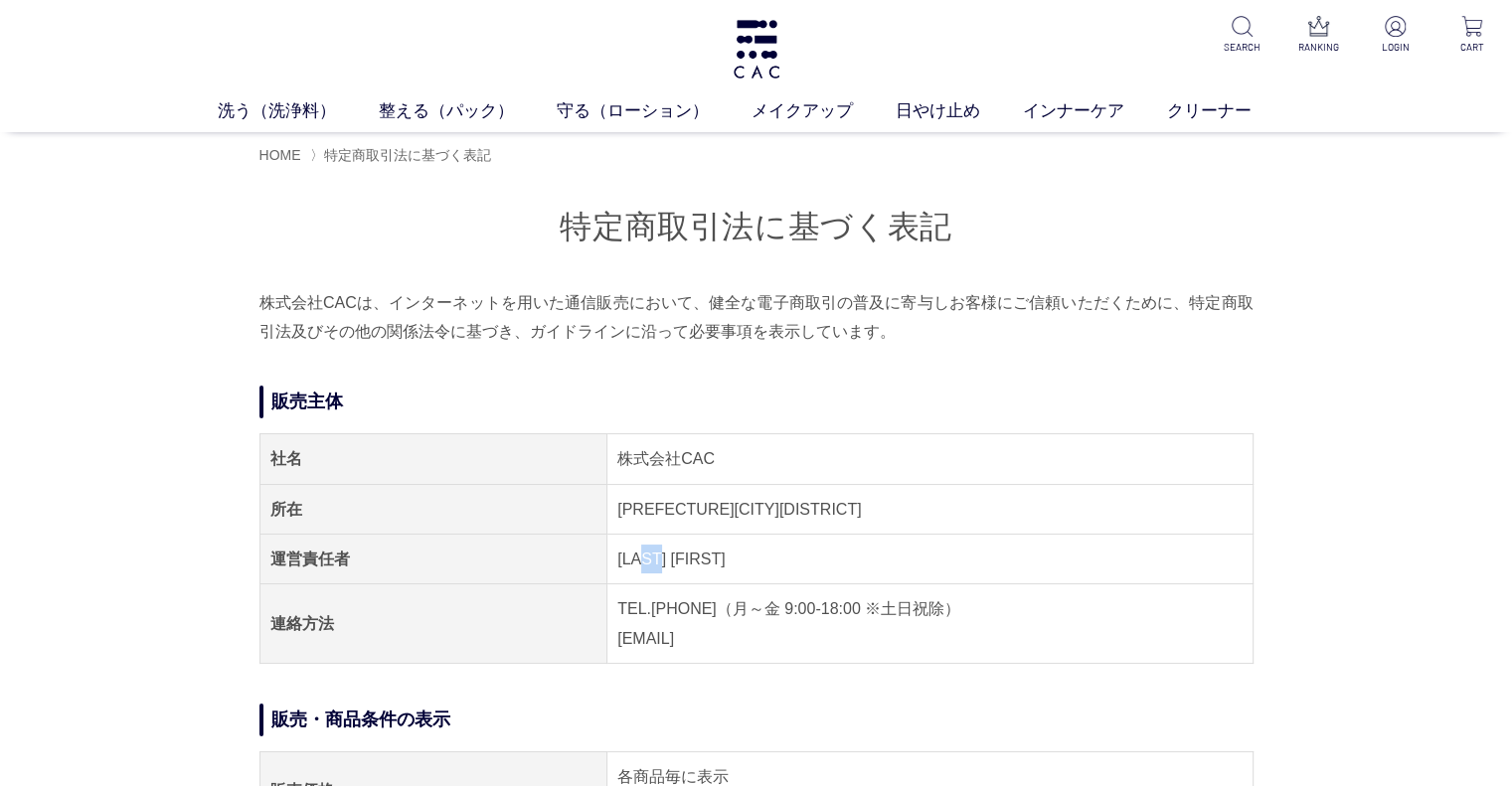 click on "[LAST] [FIRST]" at bounding box center [929, 558] 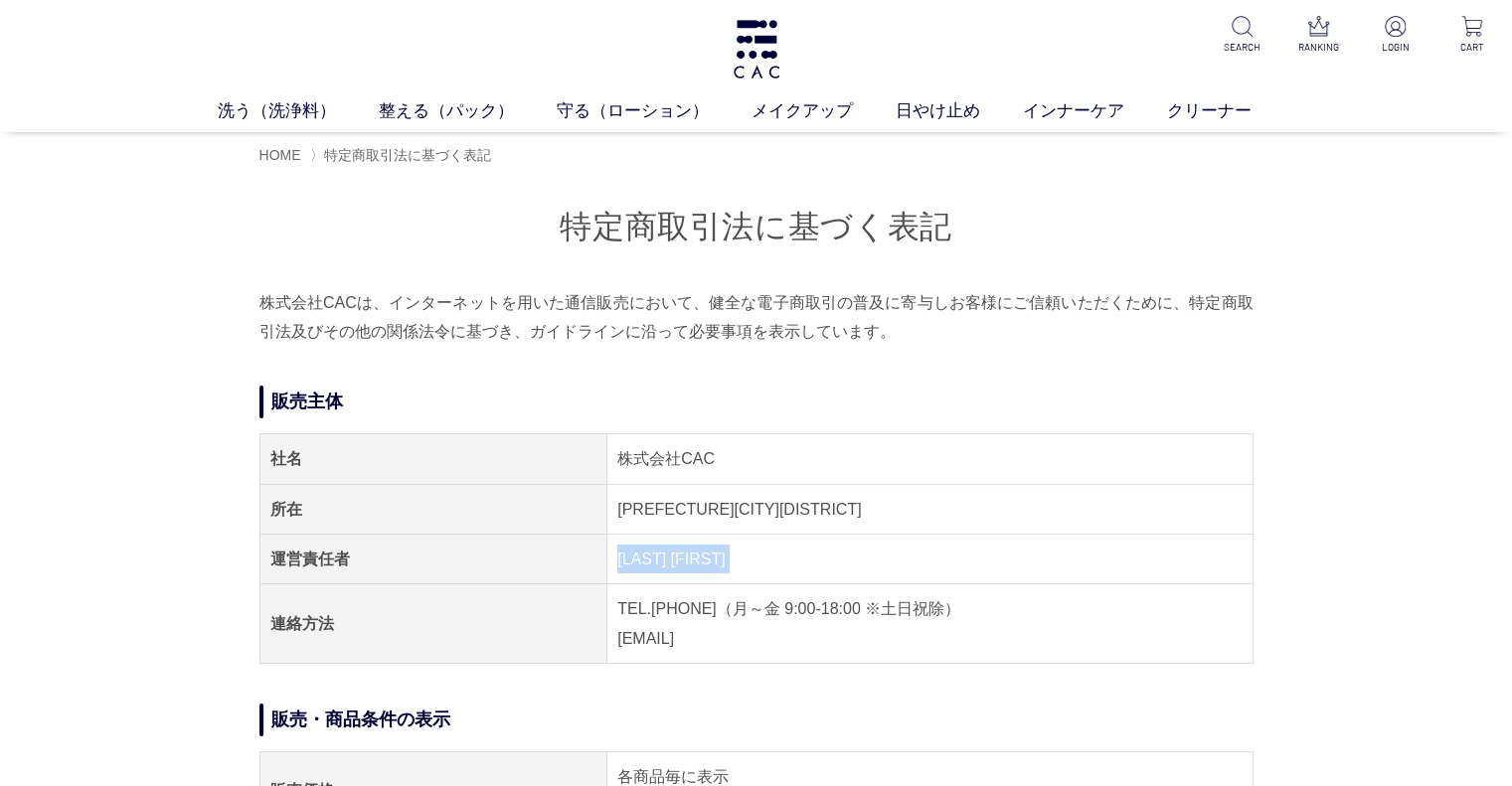 click on "[LAST] [FIRST]" at bounding box center (929, 558) 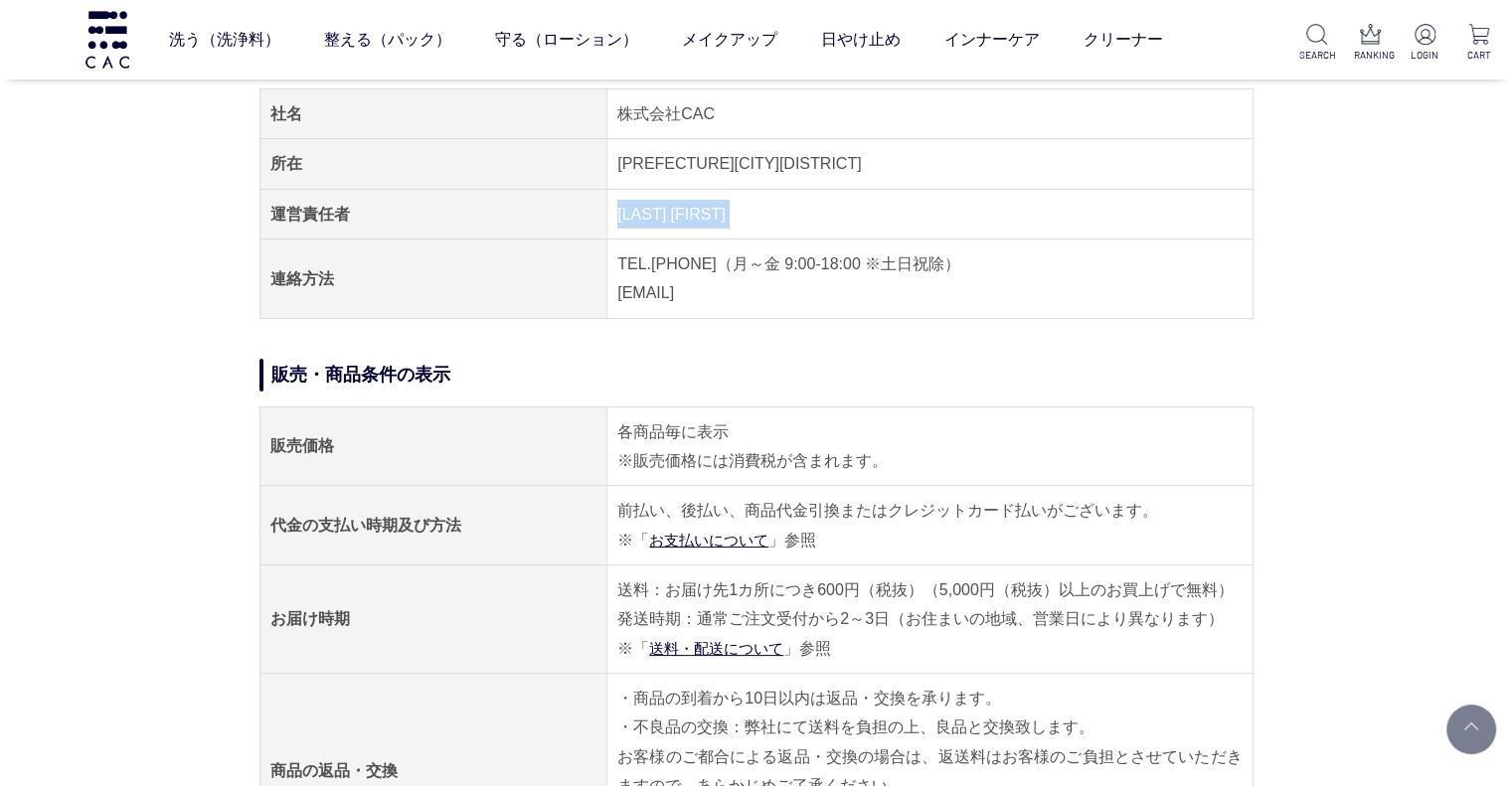 scroll, scrollTop: 199, scrollLeft: 0, axis: vertical 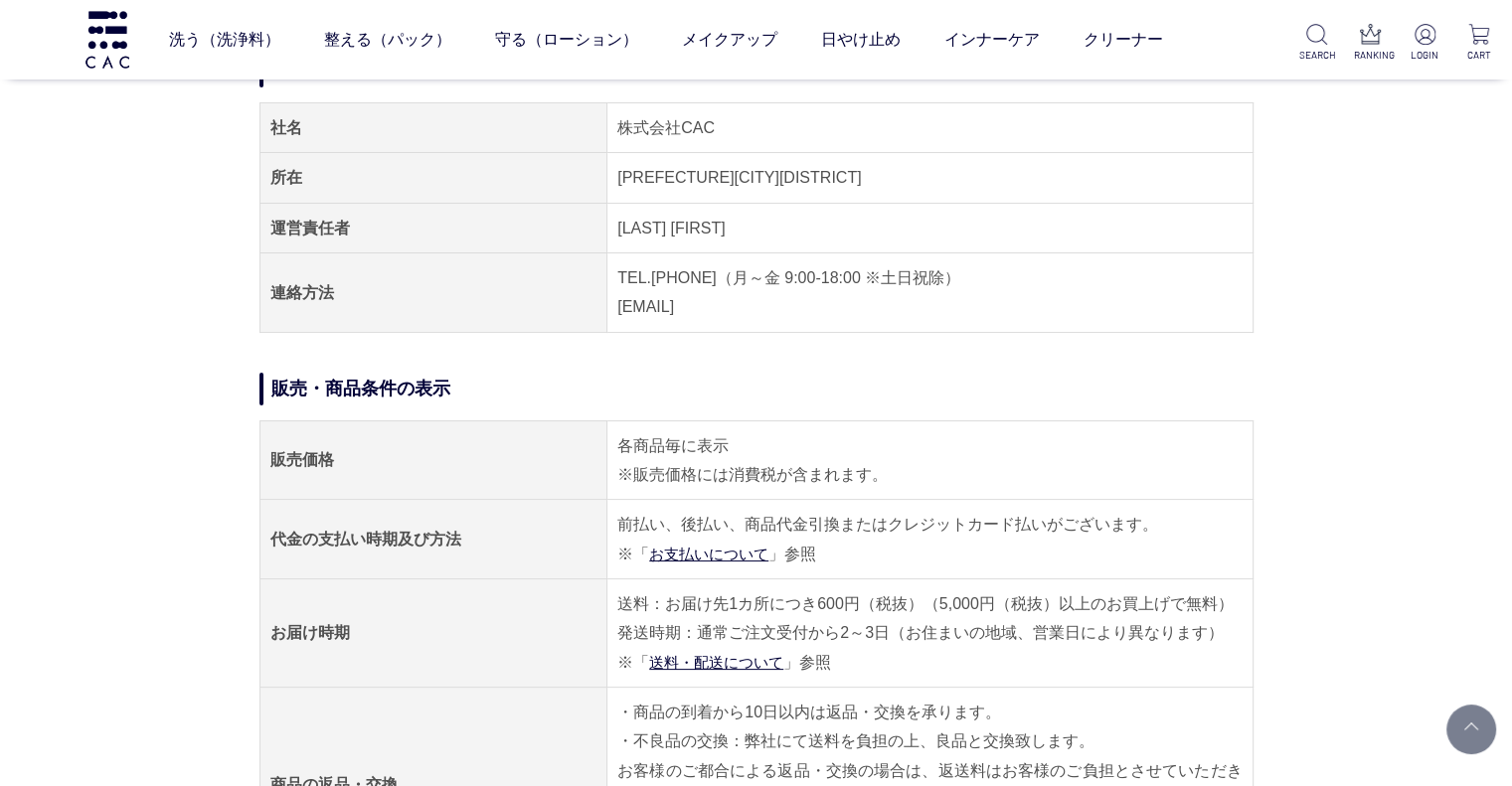 click on "千葉県流山市東初石2-186" at bounding box center (929, 178) 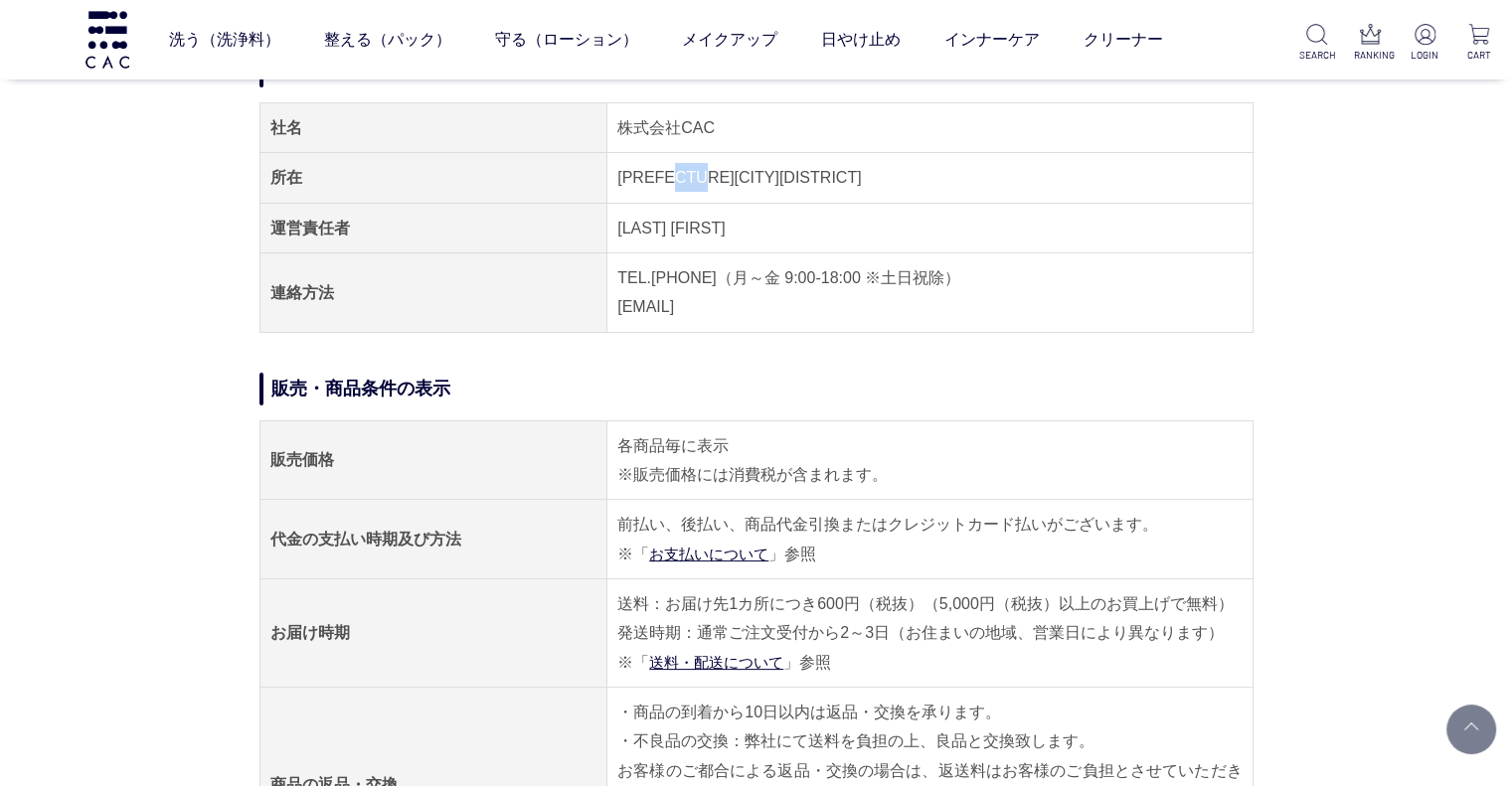 click on "千葉県流山市東初石2-186" at bounding box center (929, 178) 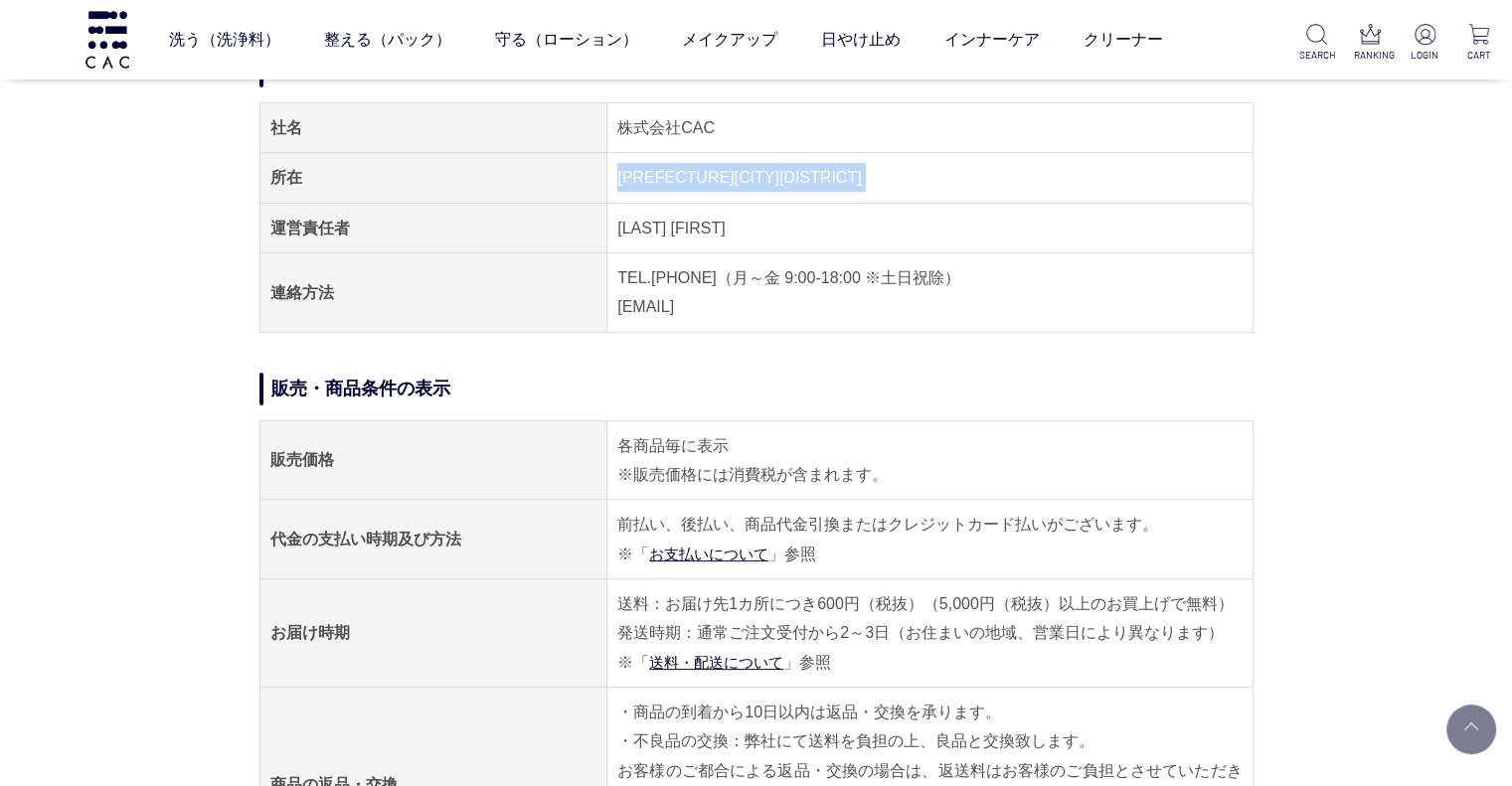 click on "千葉県流山市東初石2-186" at bounding box center [929, 178] 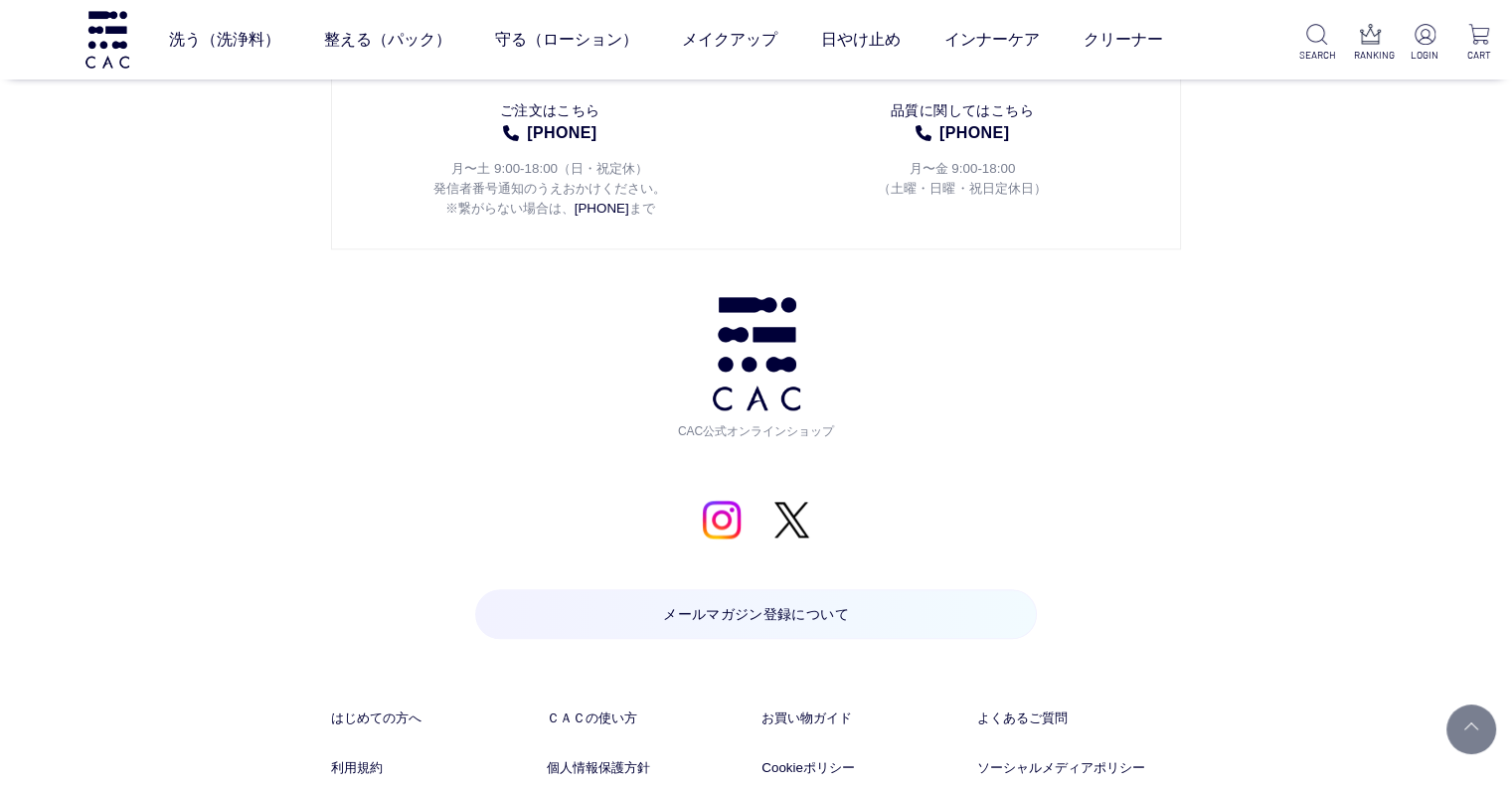 scroll, scrollTop: 2517, scrollLeft: 0, axis: vertical 